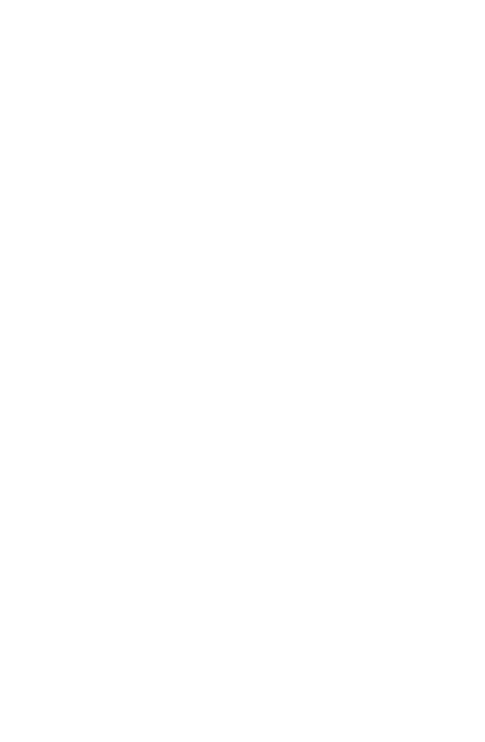 scroll, scrollTop: 0, scrollLeft: 0, axis: both 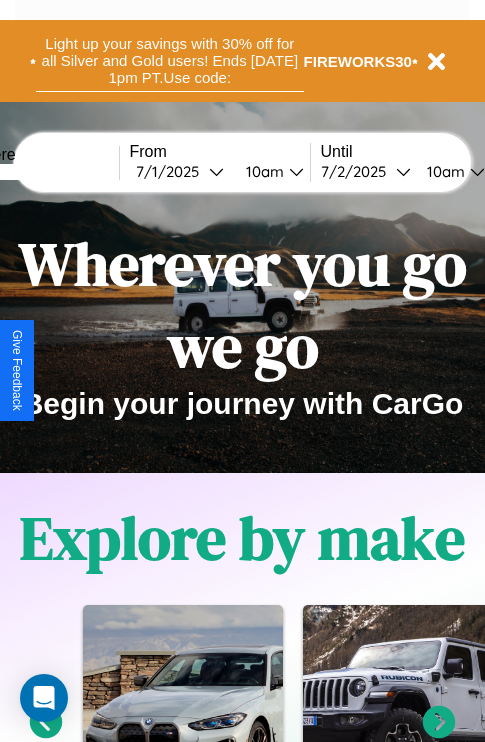 click on "Light up your savings with 30% off for all Silver and Gold users! Ends 8/1 at 1pm PT.  Use code:" at bounding box center (170, 61) 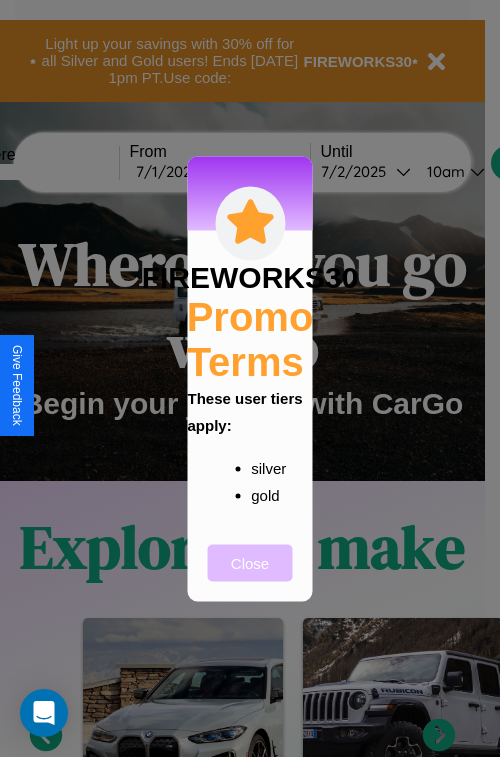 click on "Close" at bounding box center (250, 562) 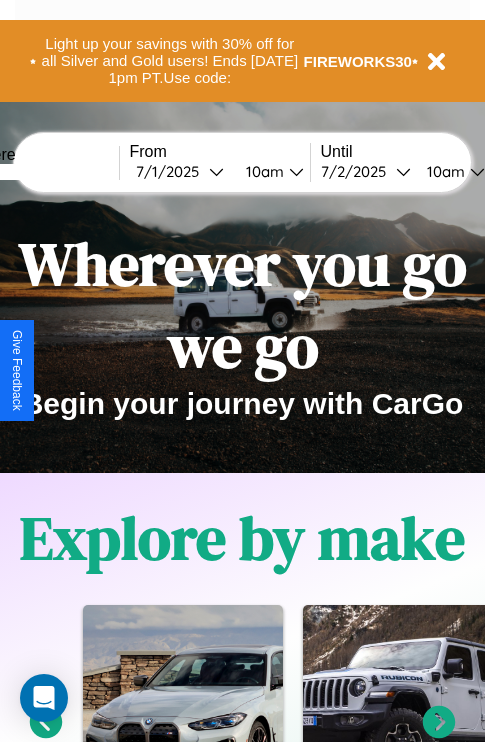click at bounding box center [44, 172] 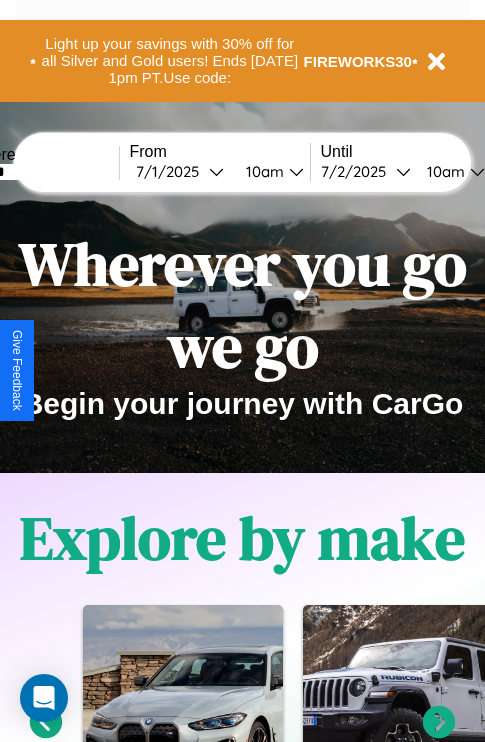 type on "******" 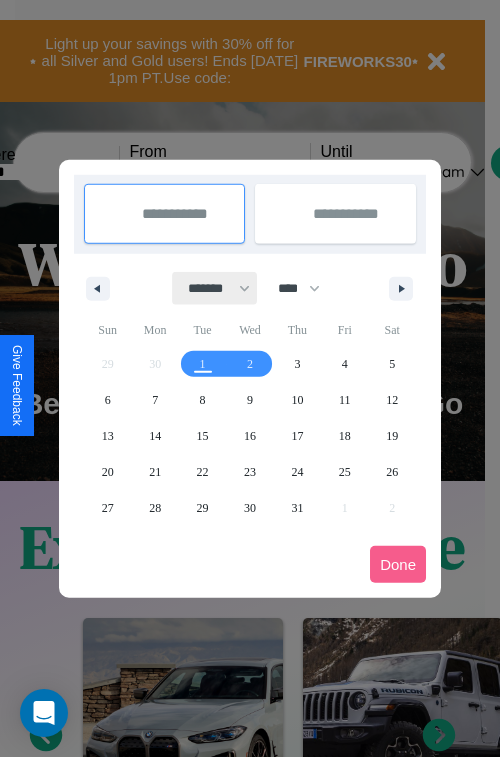 click on "******* ******** ***** ***** *** **** **** ****** ********* ******* ******** ********" at bounding box center (215, 288) 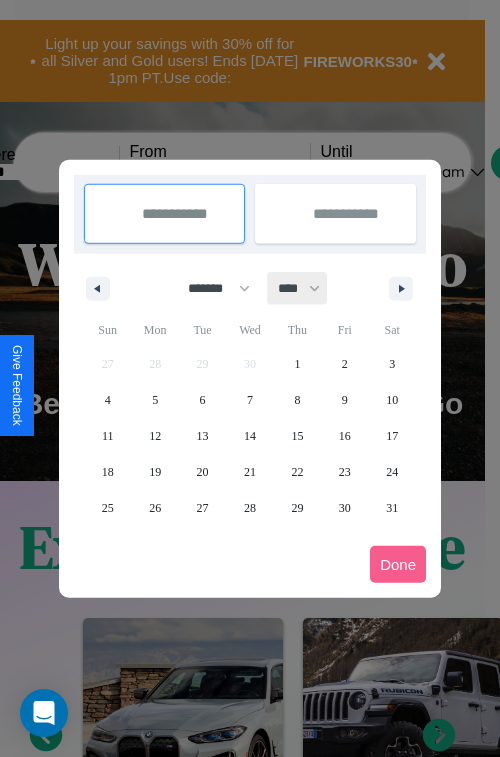 click on "**** **** **** **** **** **** **** **** **** **** **** **** **** **** **** **** **** **** **** **** **** **** **** **** **** **** **** **** **** **** **** **** **** **** **** **** **** **** **** **** **** **** **** **** **** **** **** **** **** **** **** **** **** **** **** **** **** **** **** **** **** **** **** **** **** **** **** **** **** **** **** **** **** **** **** **** **** **** **** **** **** **** **** **** **** **** **** **** **** **** **** **** **** **** **** **** **** **** **** **** **** **** **** **** **** **** **** **** **** **** **** **** **** **** **** **** **** **** **** **** ****" at bounding box center (298, 288) 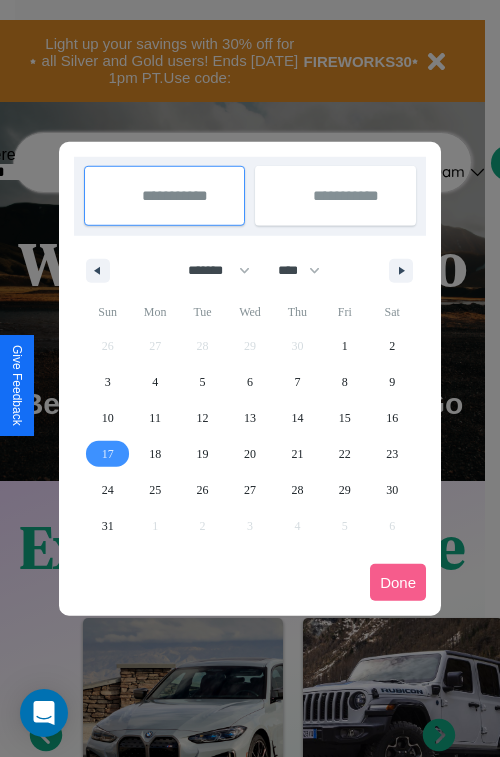 click on "17" at bounding box center (108, 454) 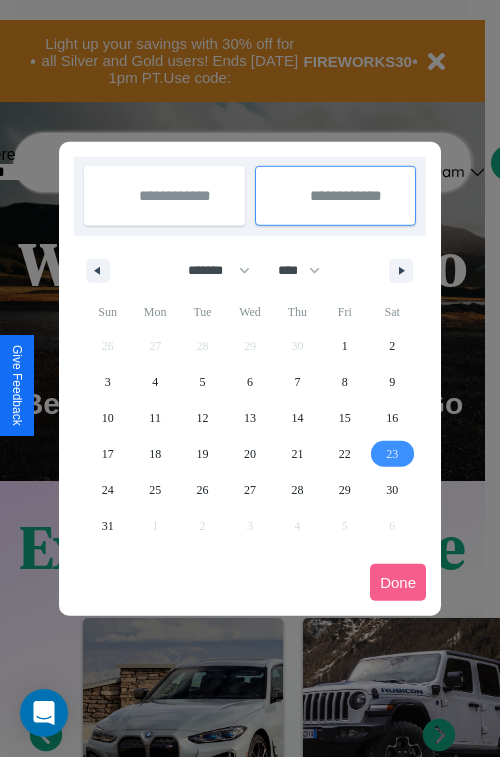 click on "23" at bounding box center (392, 454) 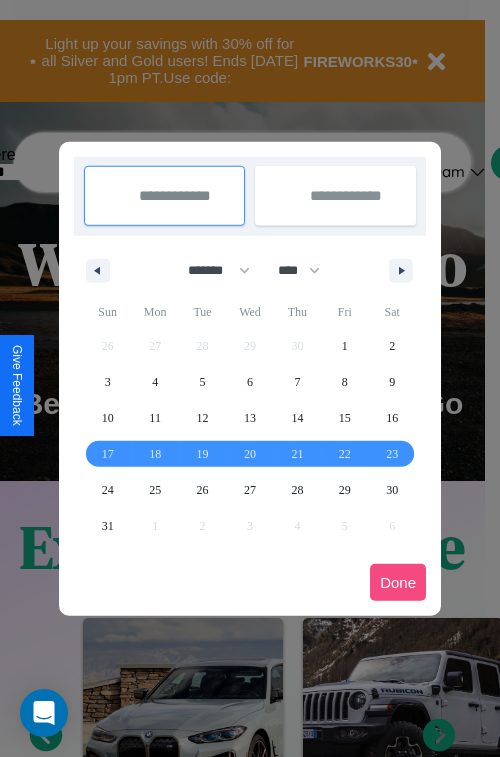 click on "Done" at bounding box center (398, 582) 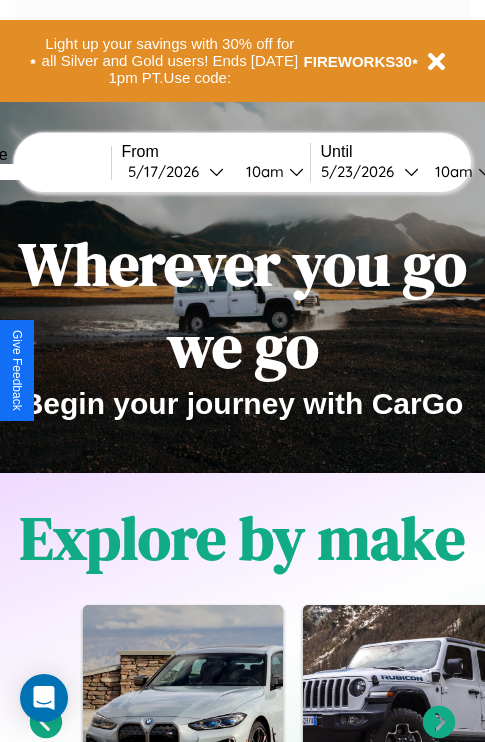 scroll, scrollTop: 0, scrollLeft: 75, axis: horizontal 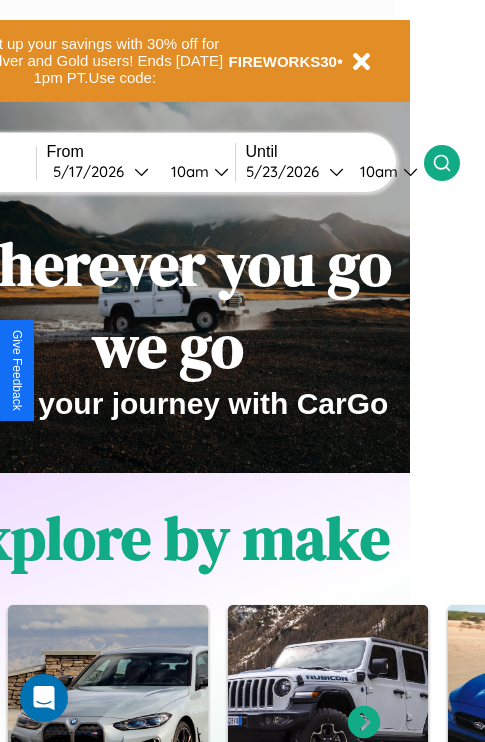 click 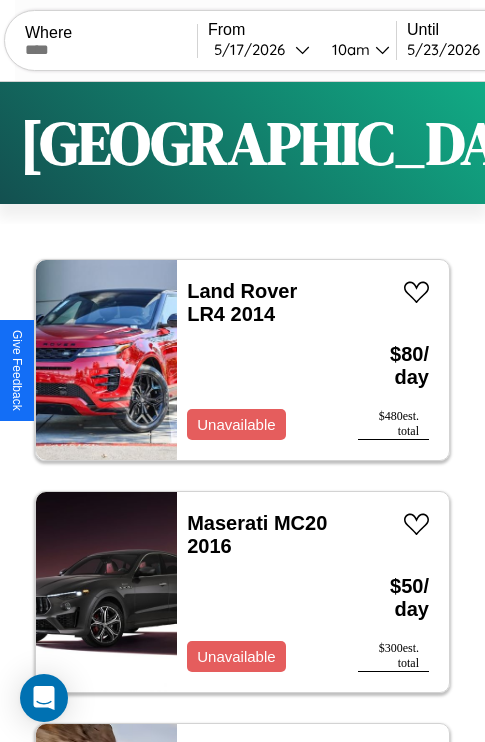 click on "Filters" at bounding box center [640, 143] 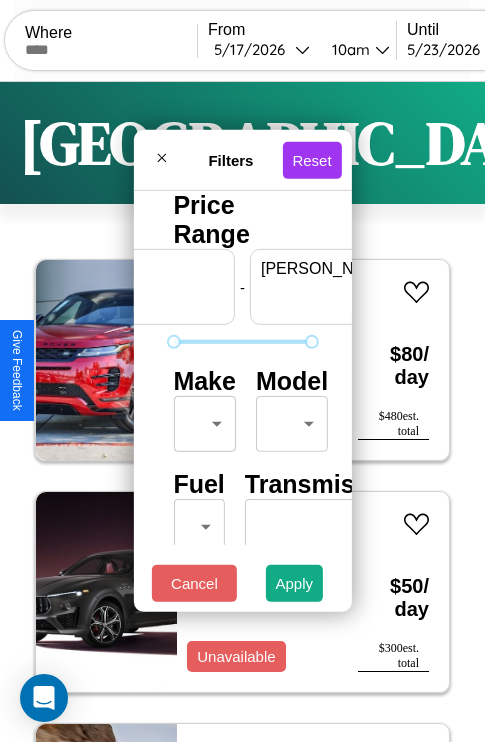 scroll, scrollTop: 0, scrollLeft: 124, axis: horizontal 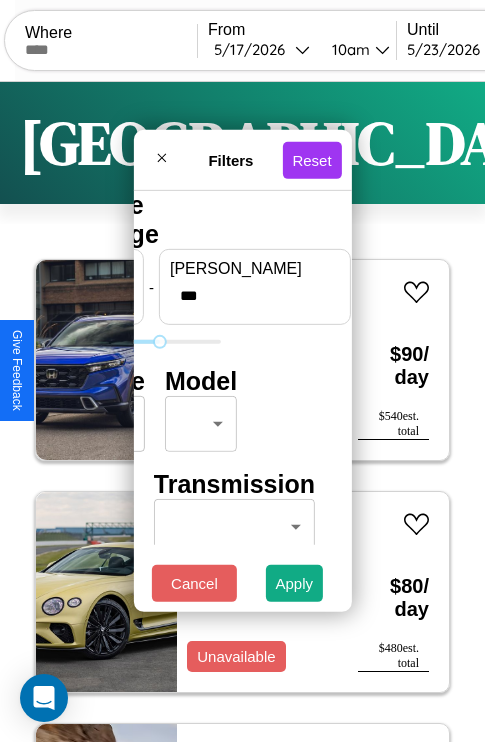type on "***" 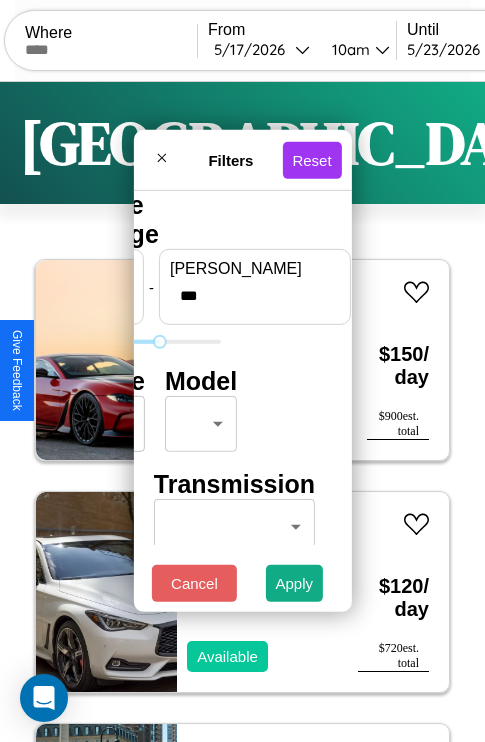 scroll, scrollTop: 0, scrollLeft: 0, axis: both 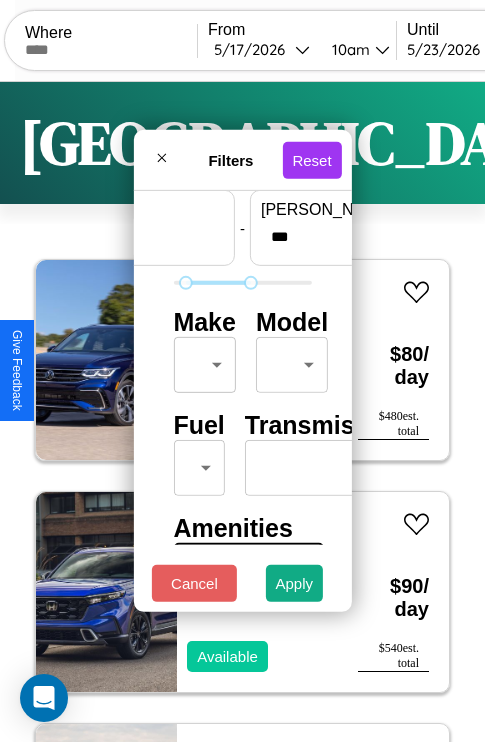 type on "**" 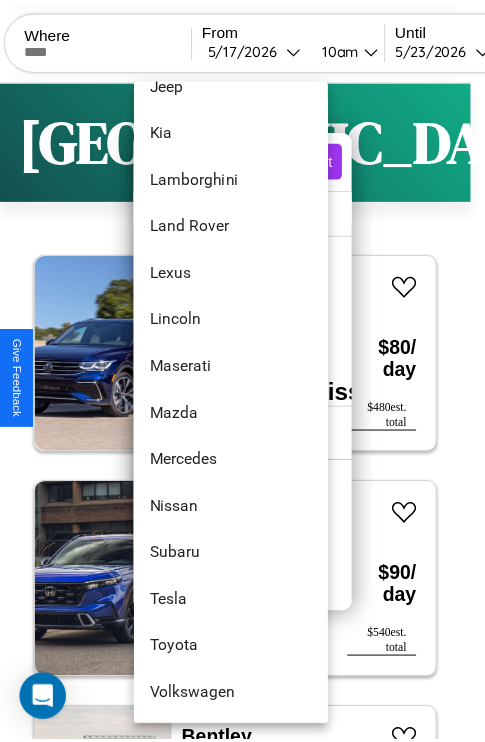 scroll, scrollTop: 1083, scrollLeft: 0, axis: vertical 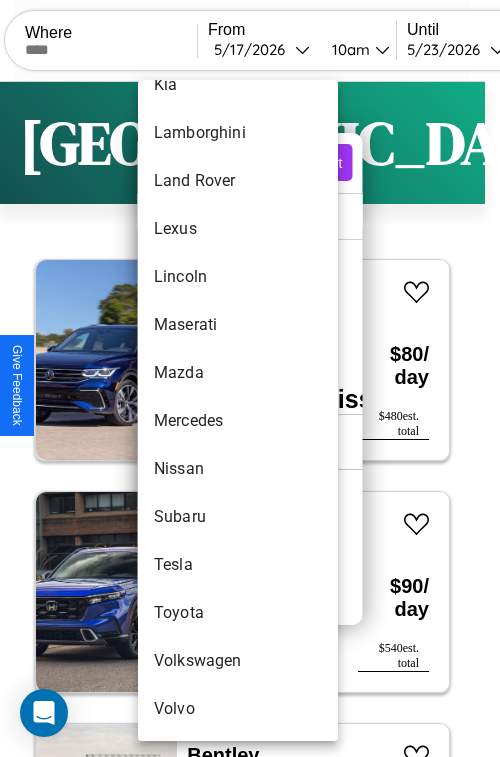 click on "Nissan" at bounding box center [238, 469] 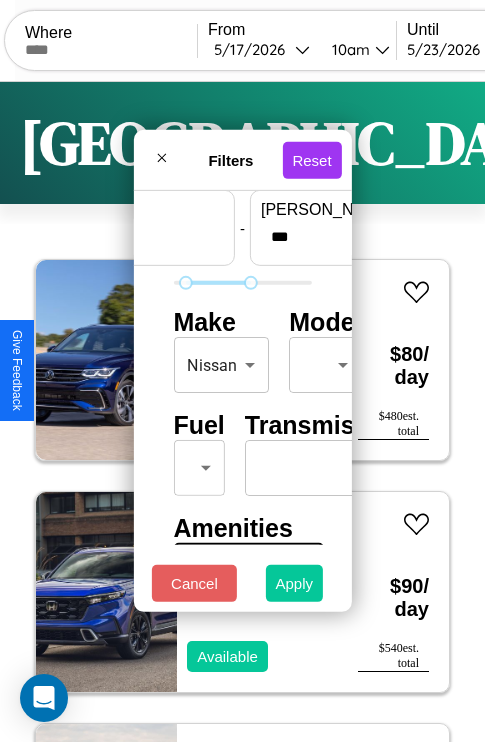 click on "Apply" at bounding box center (295, 583) 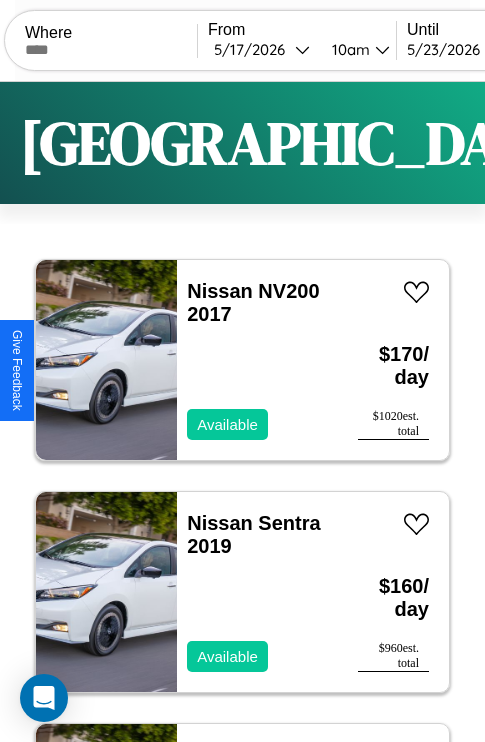 scroll, scrollTop: 79, scrollLeft: 0, axis: vertical 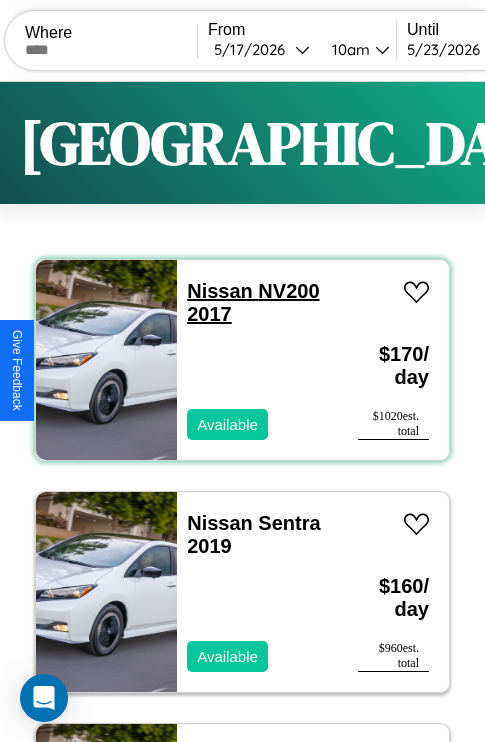 click on "Nissan   NV200   2017" at bounding box center [253, 302] 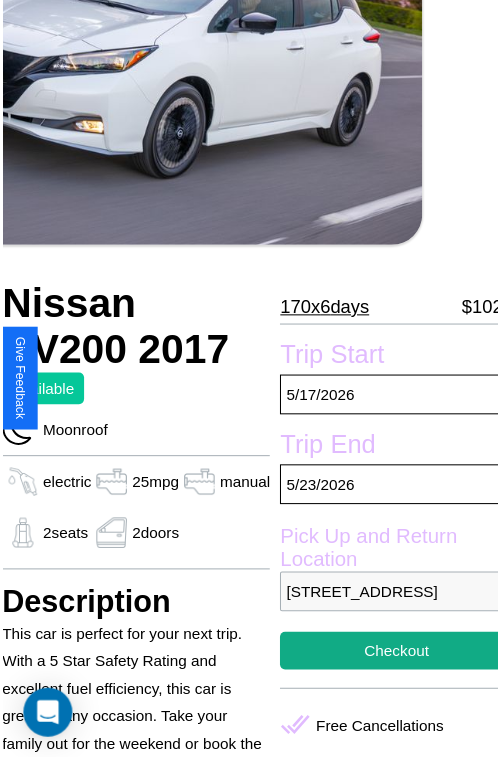 scroll, scrollTop: 220, scrollLeft: 80, axis: both 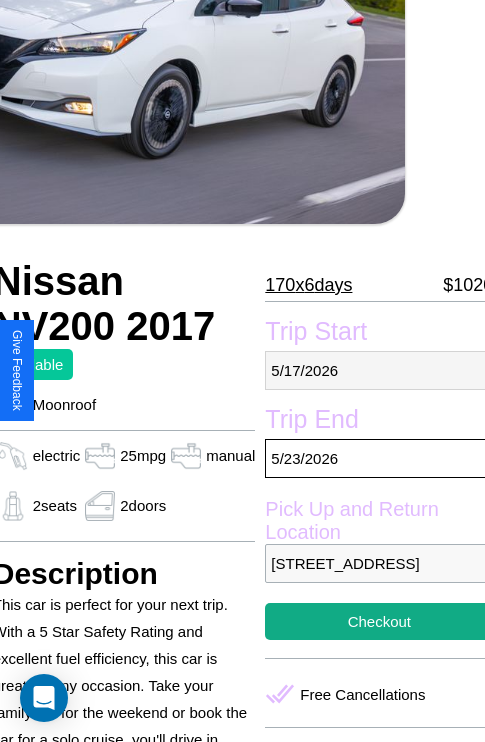 click on "5 / 17 / 2026" at bounding box center (379, 370) 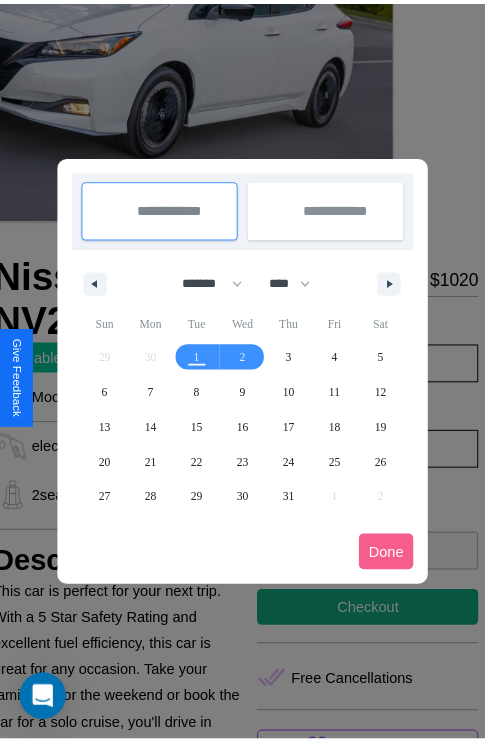scroll, scrollTop: 0, scrollLeft: 80, axis: horizontal 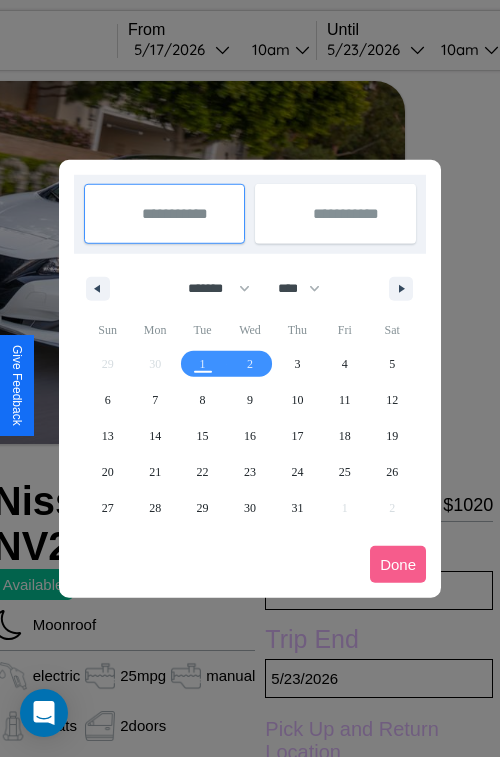click at bounding box center (250, 378) 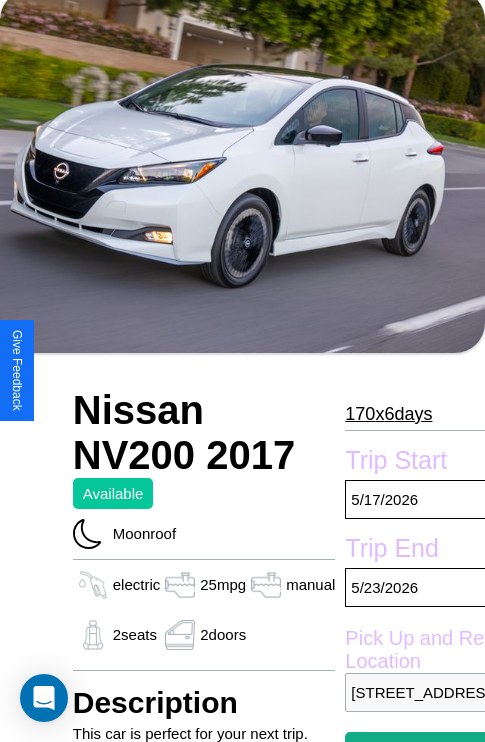 scroll, scrollTop: 134, scrollLeft: 0, axis: vertical 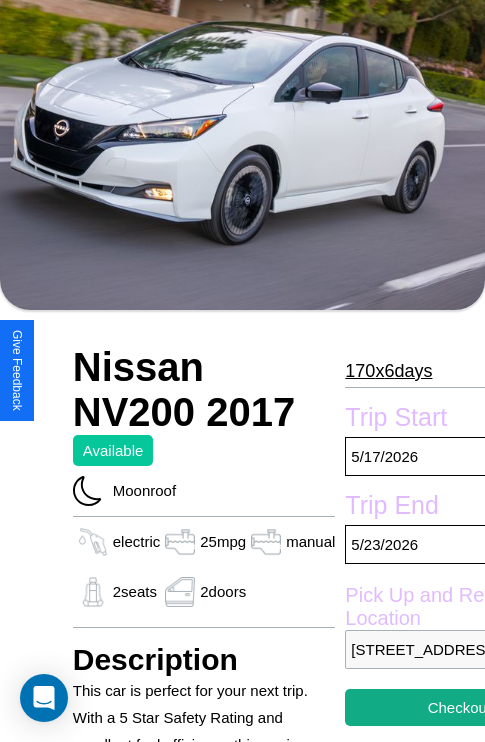 click on "170  x  6  days" at bounding box center (388, 371) 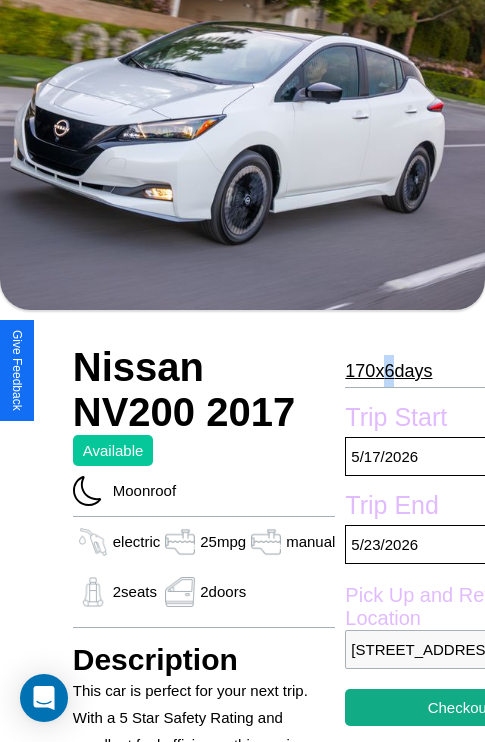 click on "170  x  6  days" at bounding box center [388, 371] 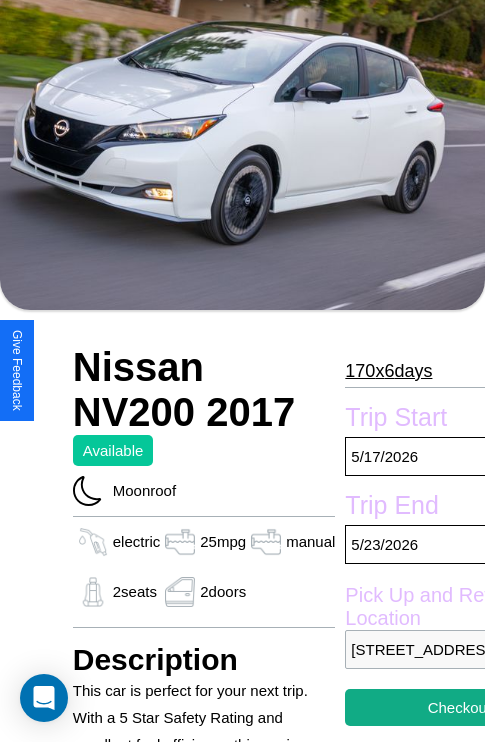 click on "170  x  6  days" at bounding box center (388, 371) 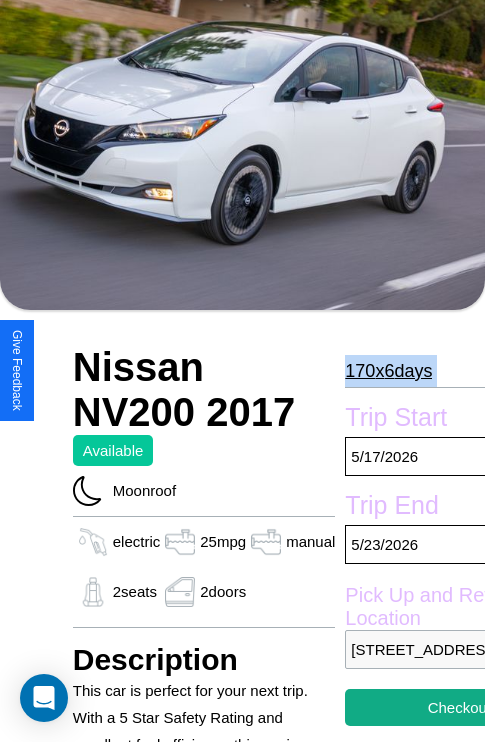 click on "170  x  6  days" at bounding box center (388, 371) 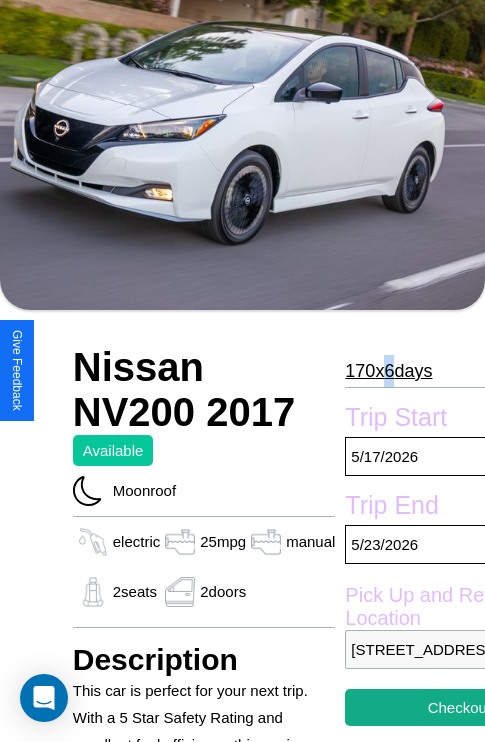 click on "170  x  6  days" at bounding box center [388, 371] 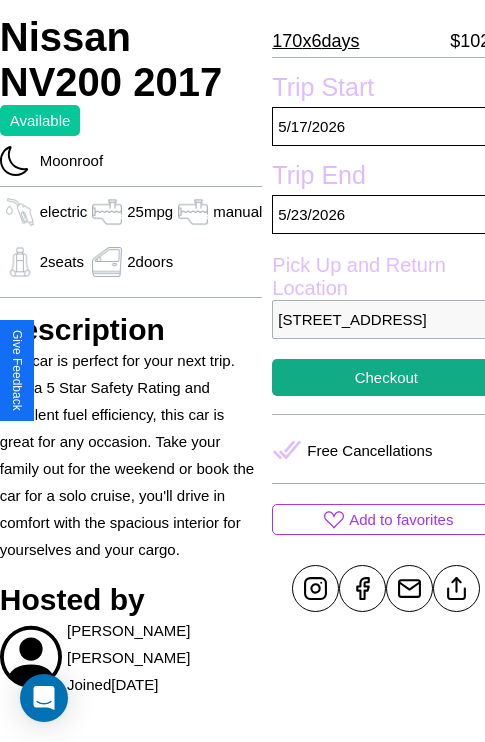 scroll, scrollTop: 498, scrollLeft: 80, axis: both 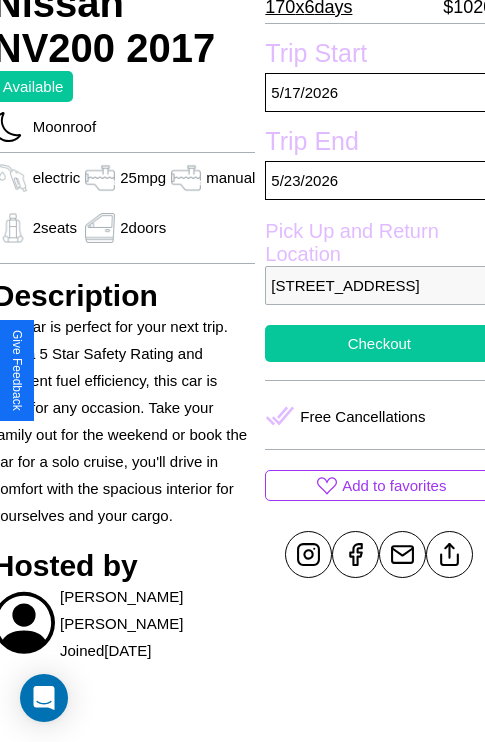 click on "Checkout" at bounding box center [379, 343] 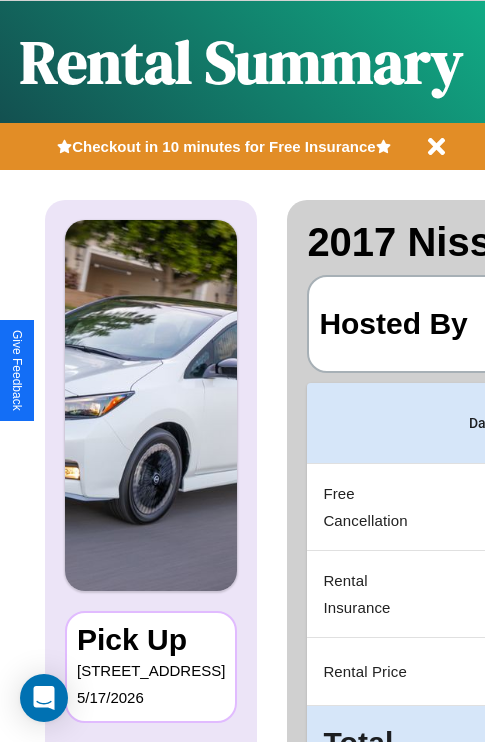 scroll, scrollTop: 0, scrollLeft: 378, axis: horizontal 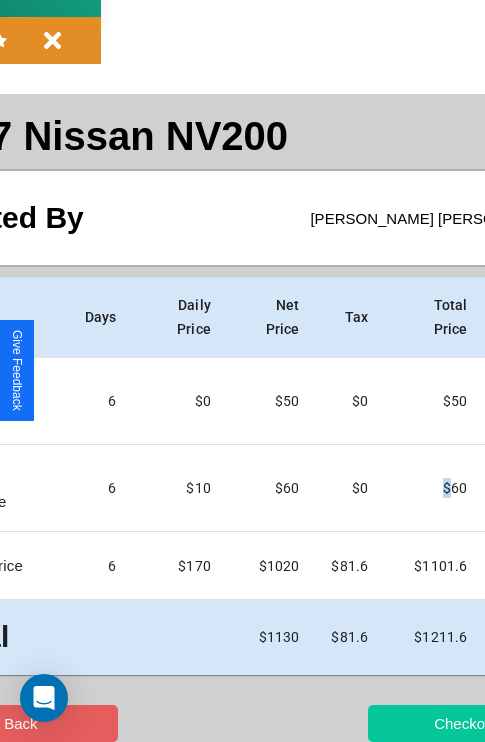click on "Checkout" at bounding box center (465, 723) 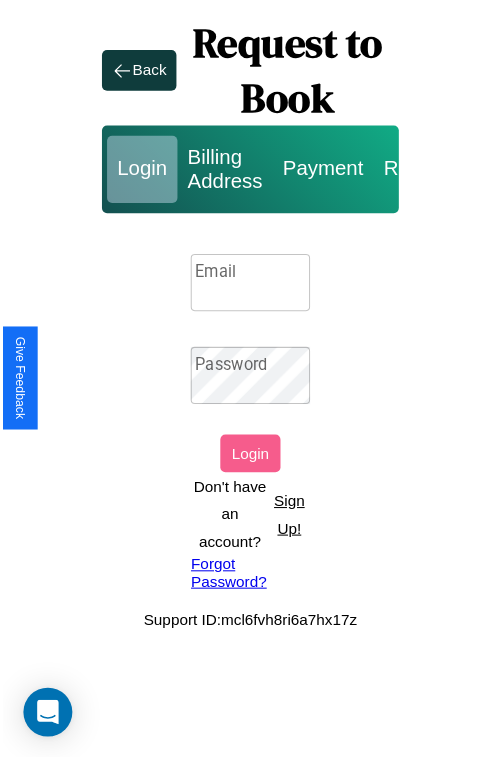 scroll, scrollTop: 0, scrollLeft: 0, axis: both 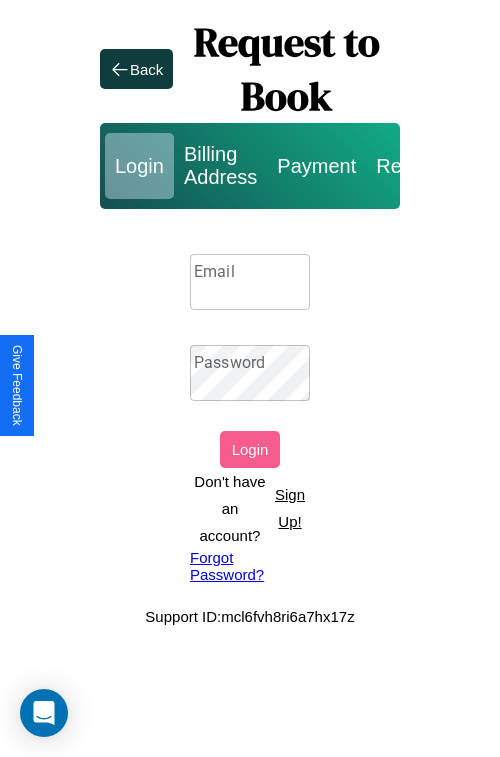 click on "Sign Up!" at bounding box center (290, 508) 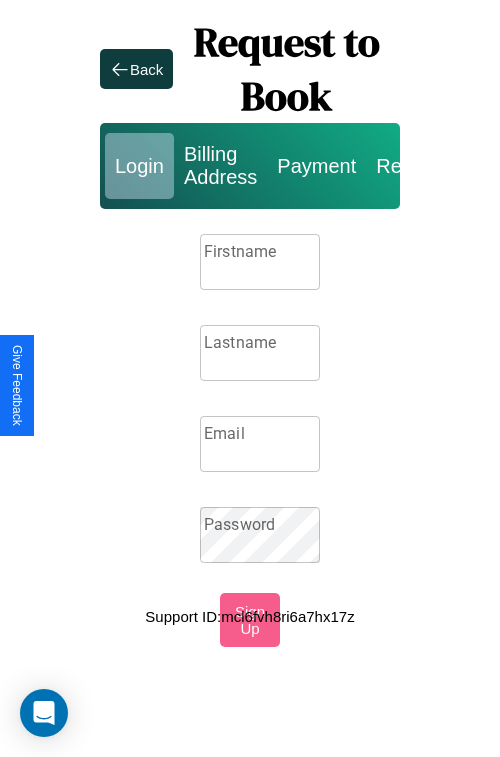 click on "Firstname" at bounding box center (260, 262) 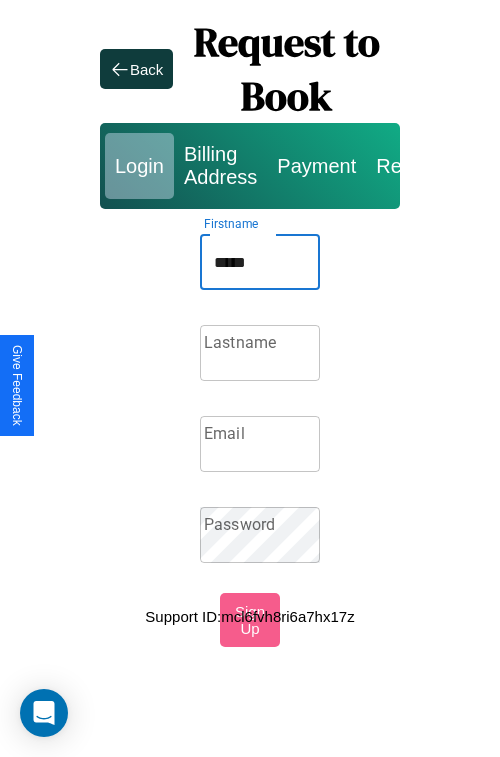 type on "*****" 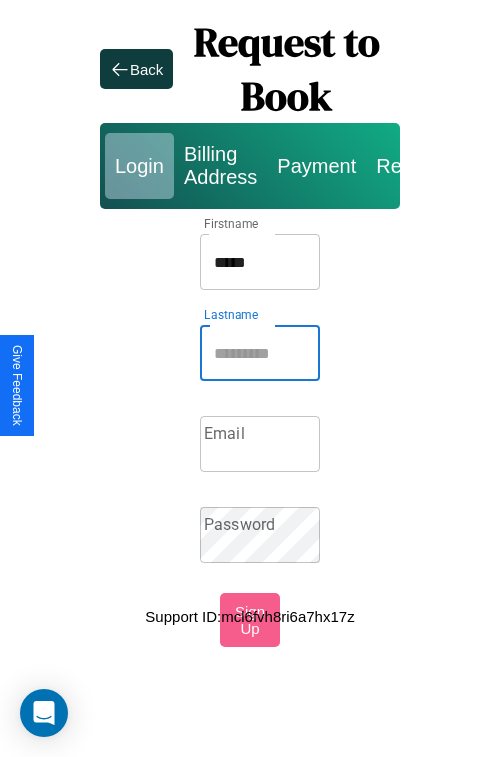 click on "Lastname" at bounding box center [260, 353] 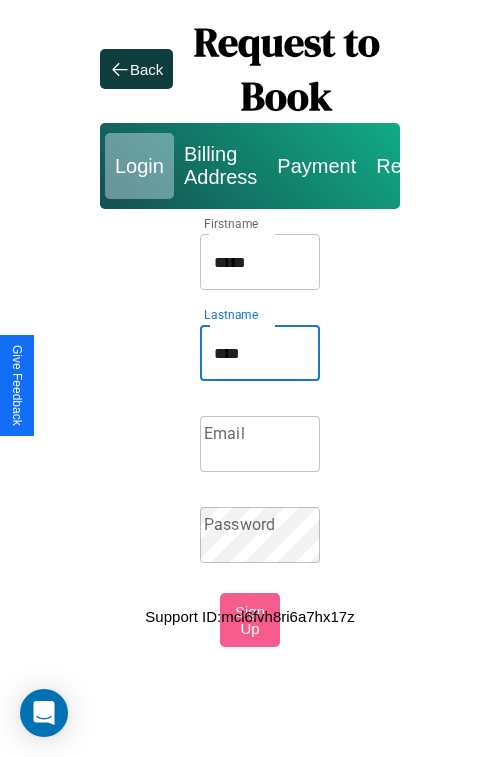 type on "****" 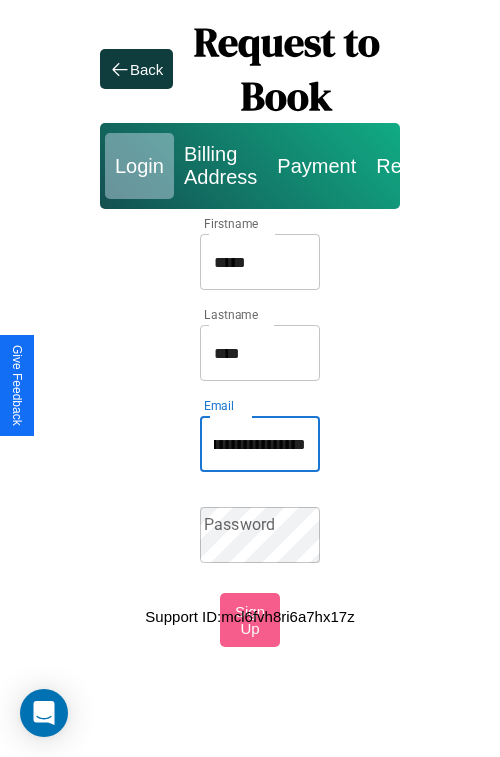 scroll, scrollTop: 0, scrollLeft: 54, axis: horizontal 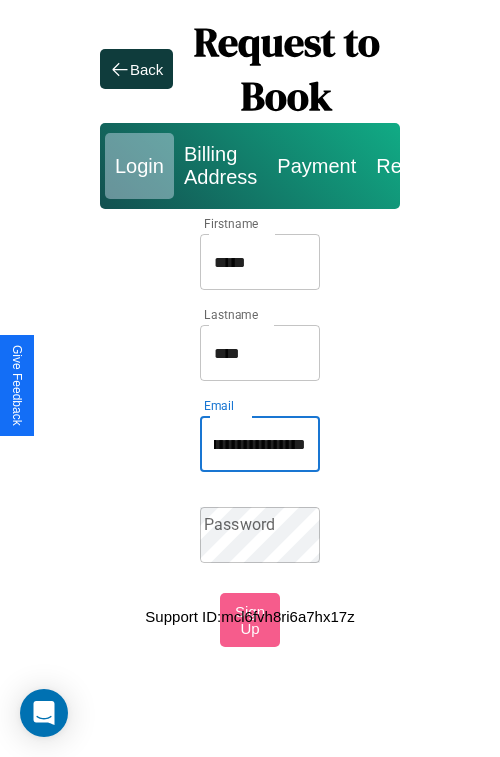 type on "**********" 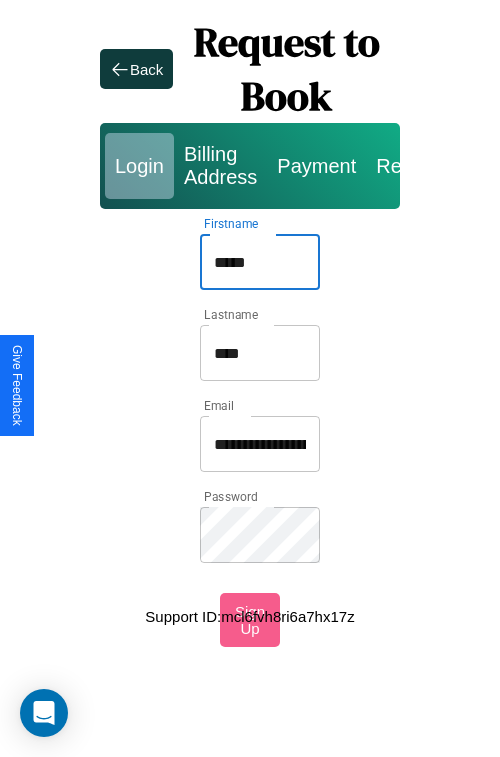 click on "*****" at bounding box center (260, 262) 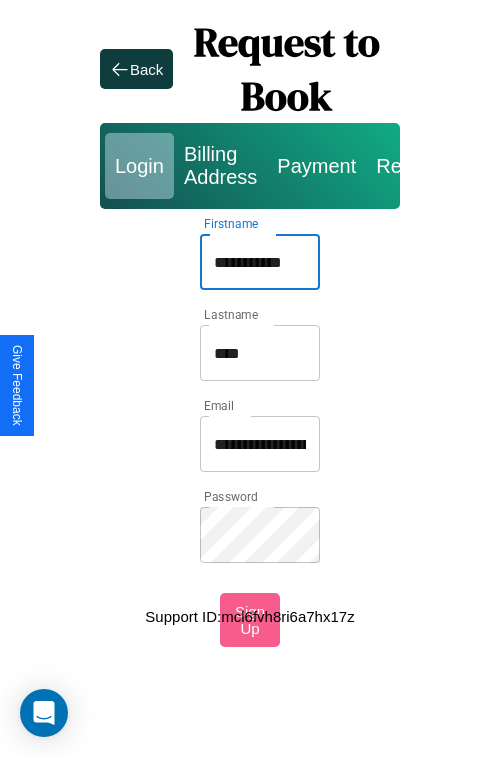 type on "**********" 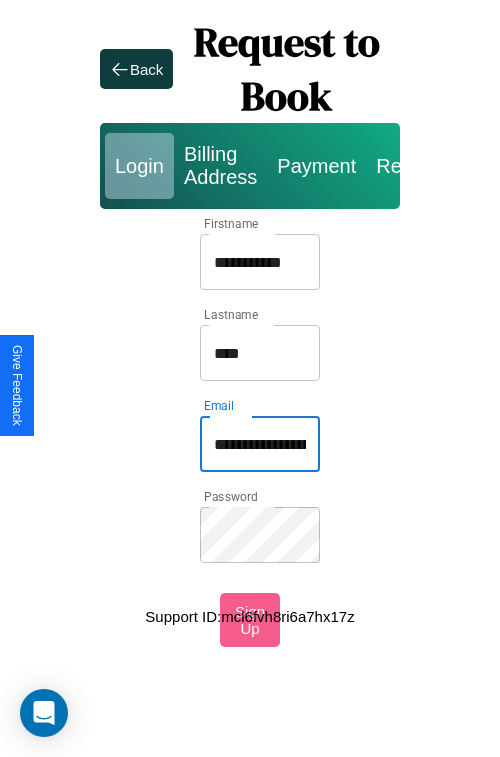 click on "**********" at bounding box center [260, 444] 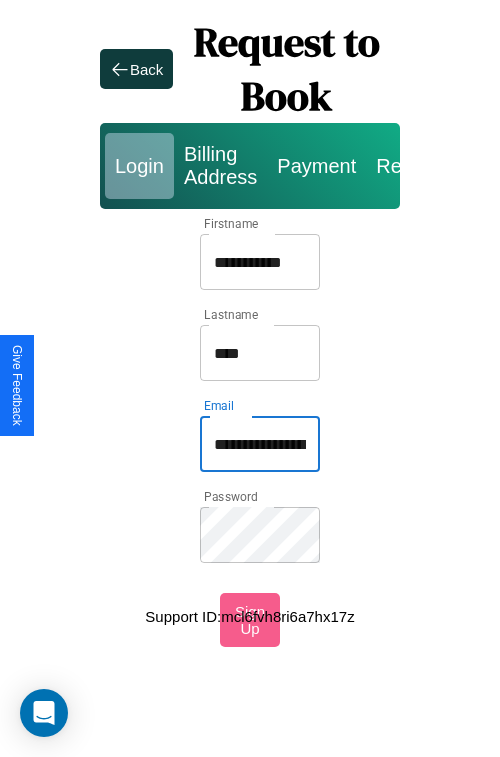 type on "**********" 